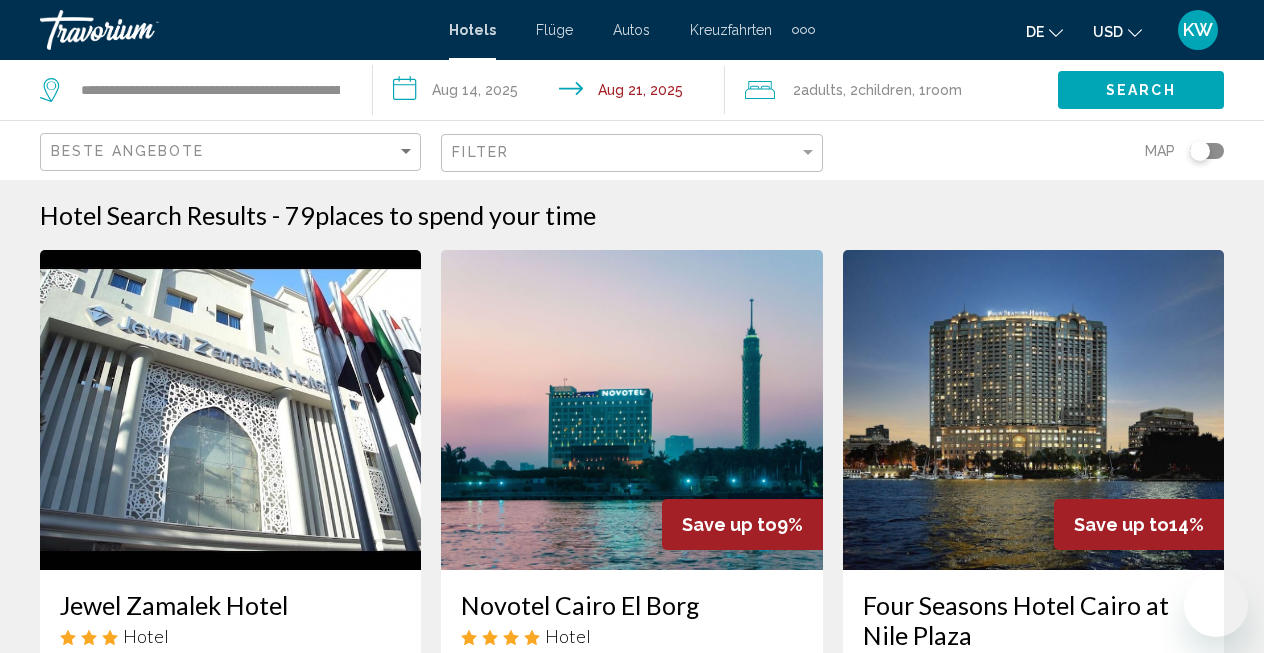 scroll, scrollTop: 0, scrollLeft: 0, axis: both 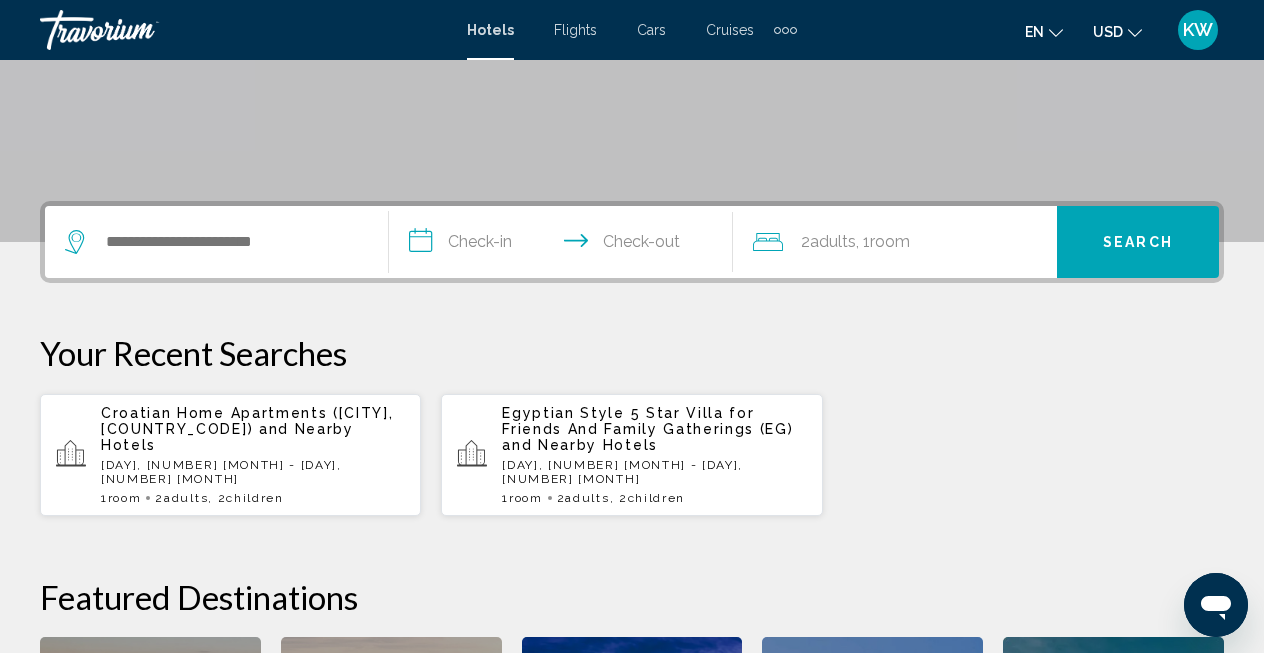 click at bounding box center (216, 242) 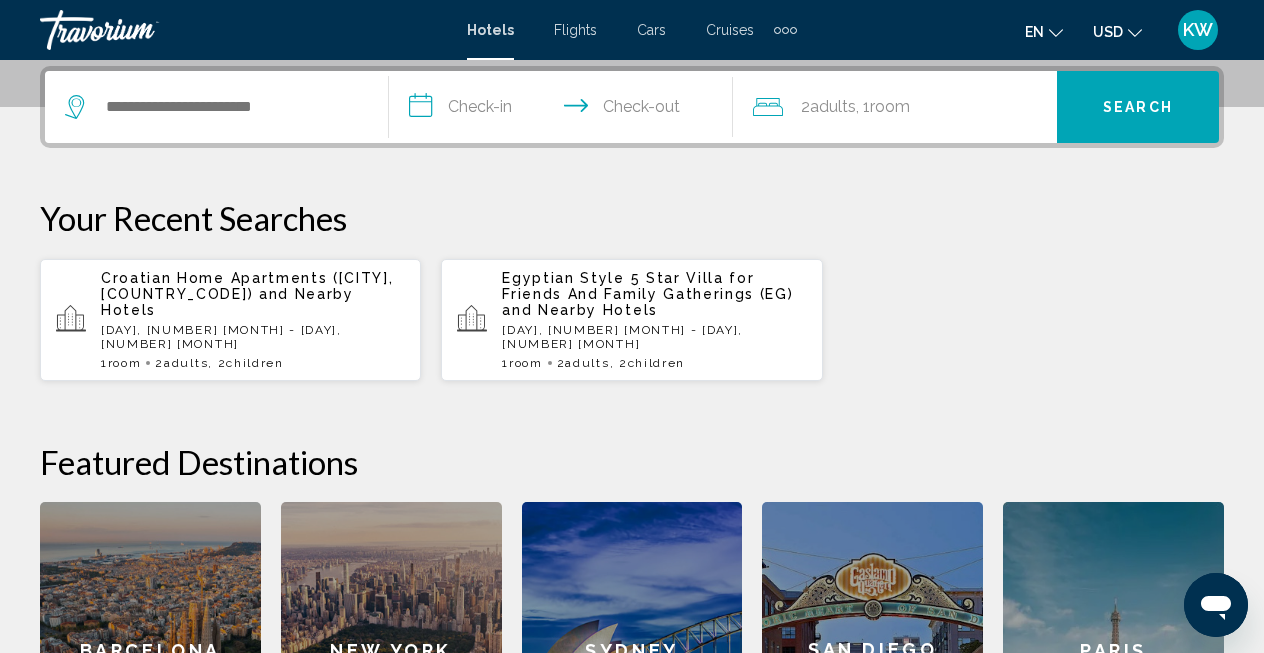 scroll, scrollTop: 494, scrollLeft: 0, axis: vertical 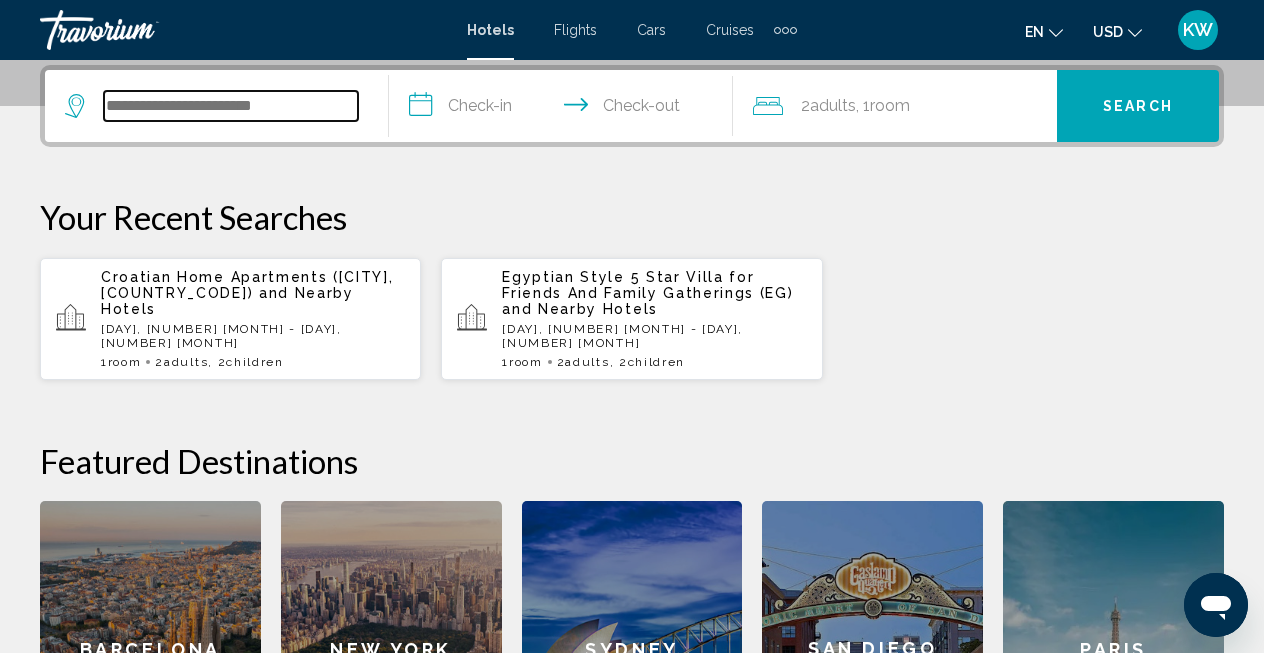 click at bounding box center (231, 106) 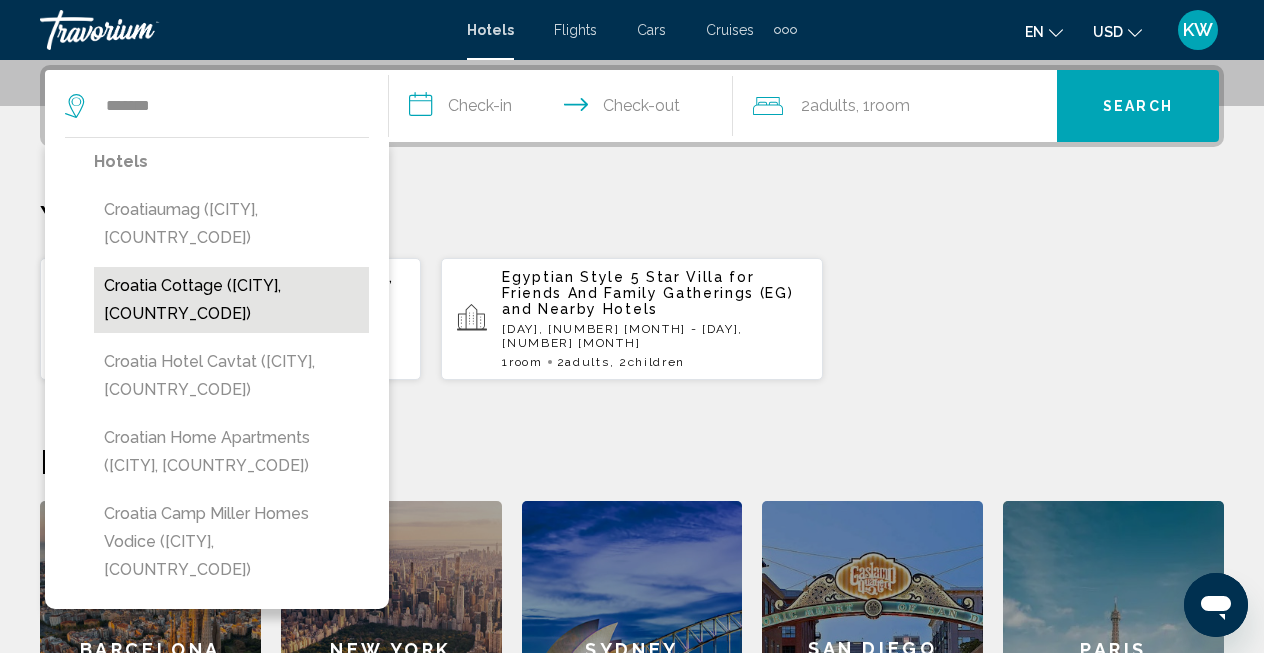 click on "Croatia Cottage ([CITY], [COUNTRY_CODE])" at bounding box center (231, 300) 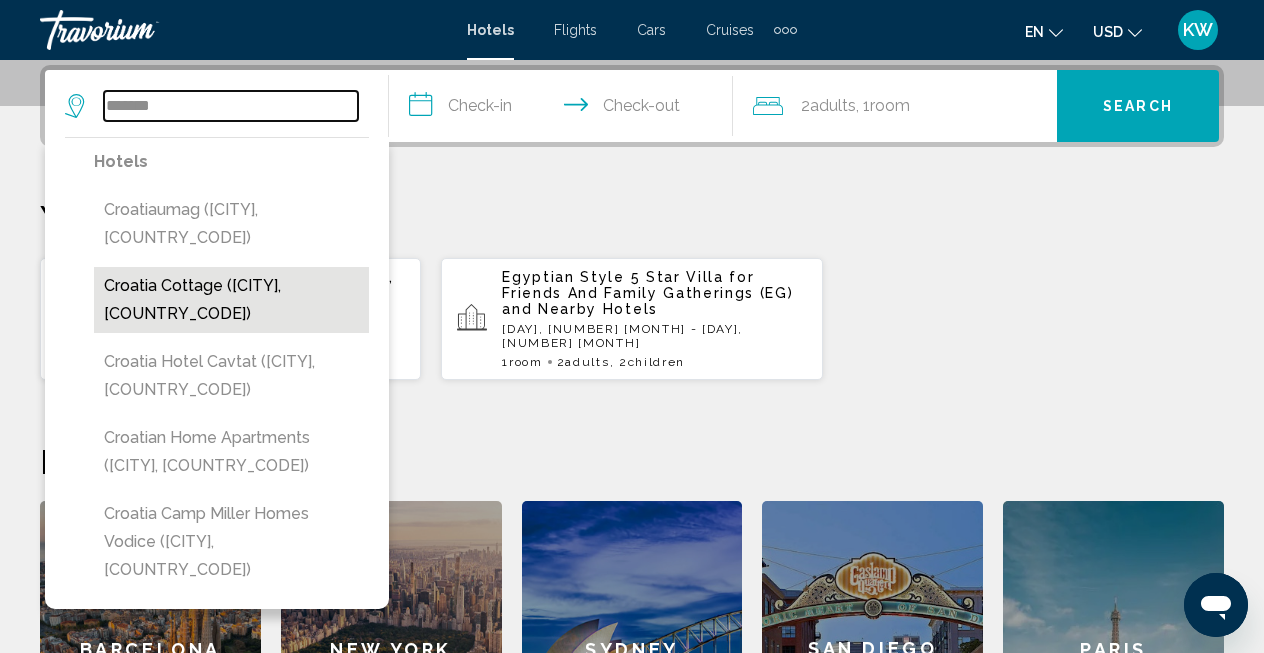 type on "**********" 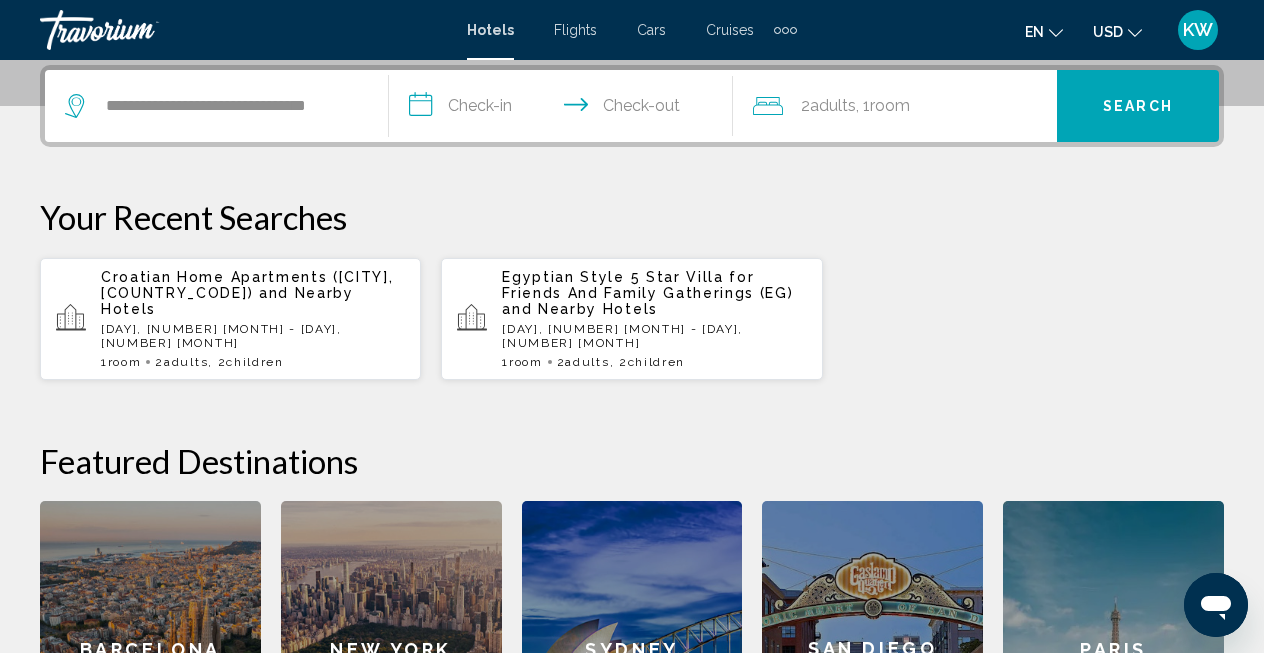 click on "**********" at bounding box center (565, 109) 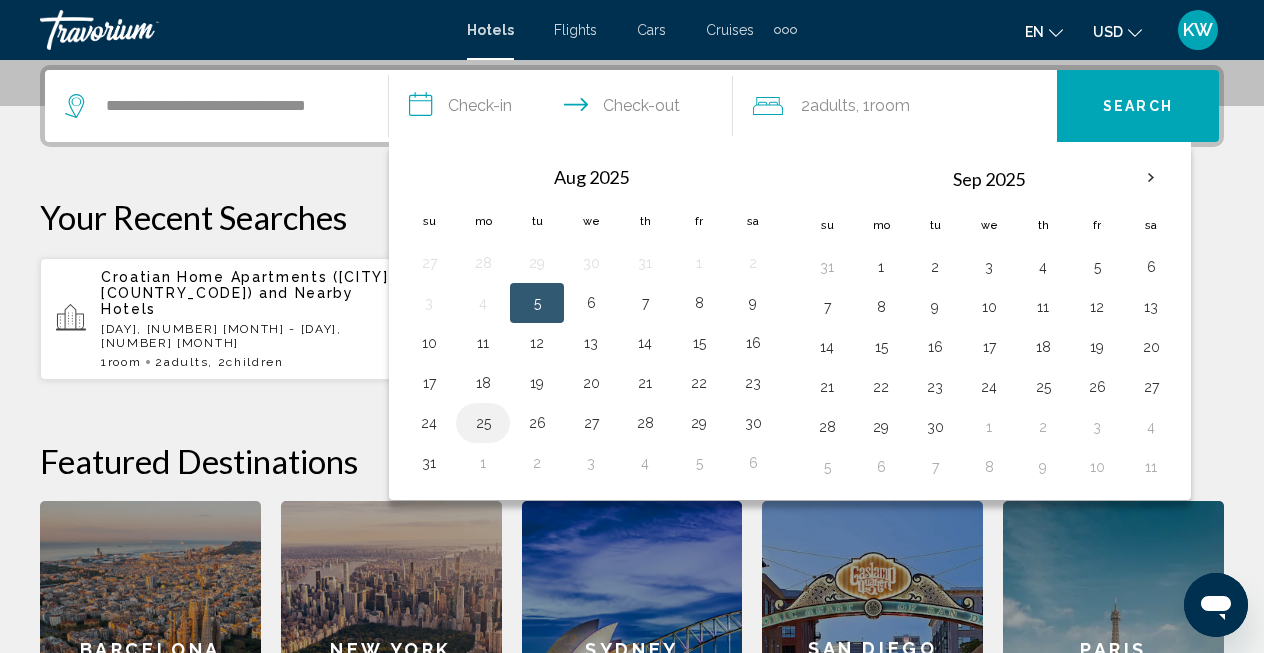 click on "25" at bounding box center (483, 423) 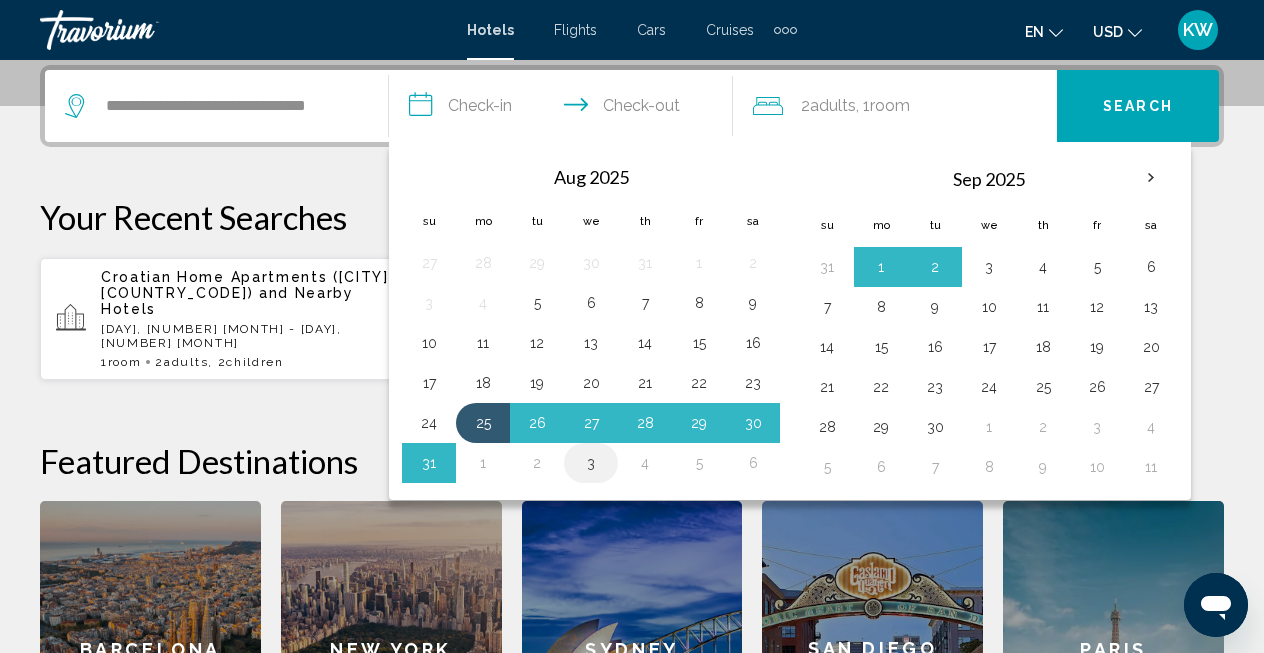 click on "3" at bounding box center [591, 463] 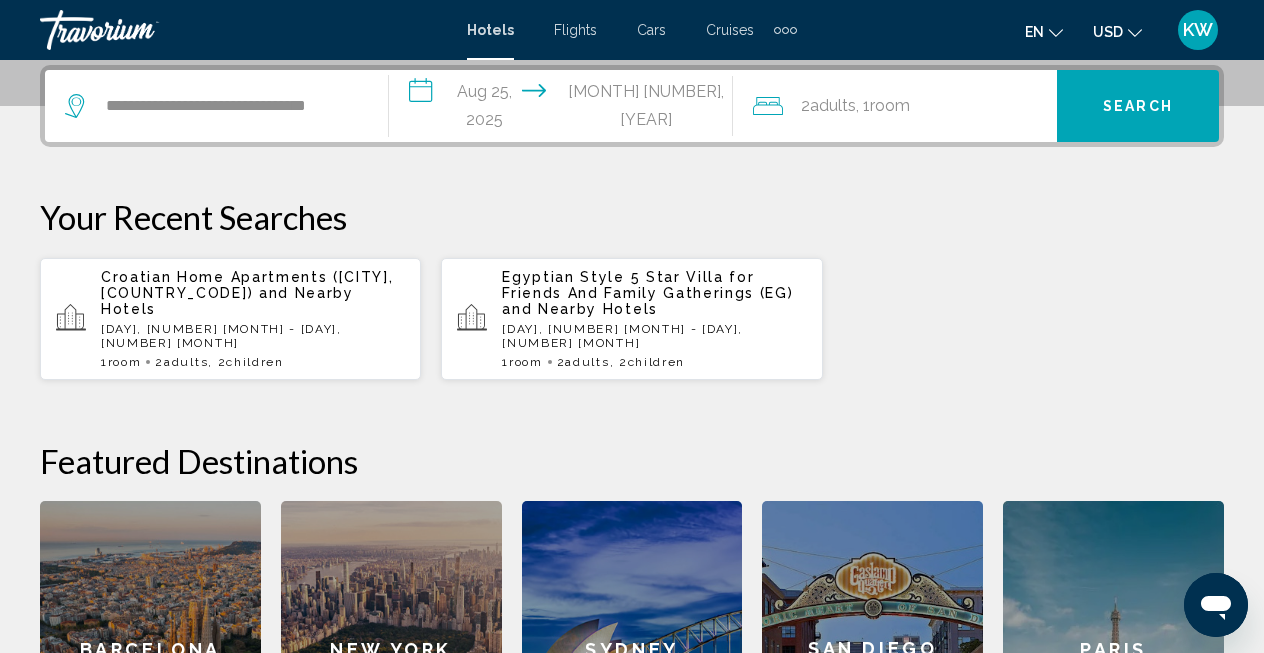 click on ", 1  Room rooms" 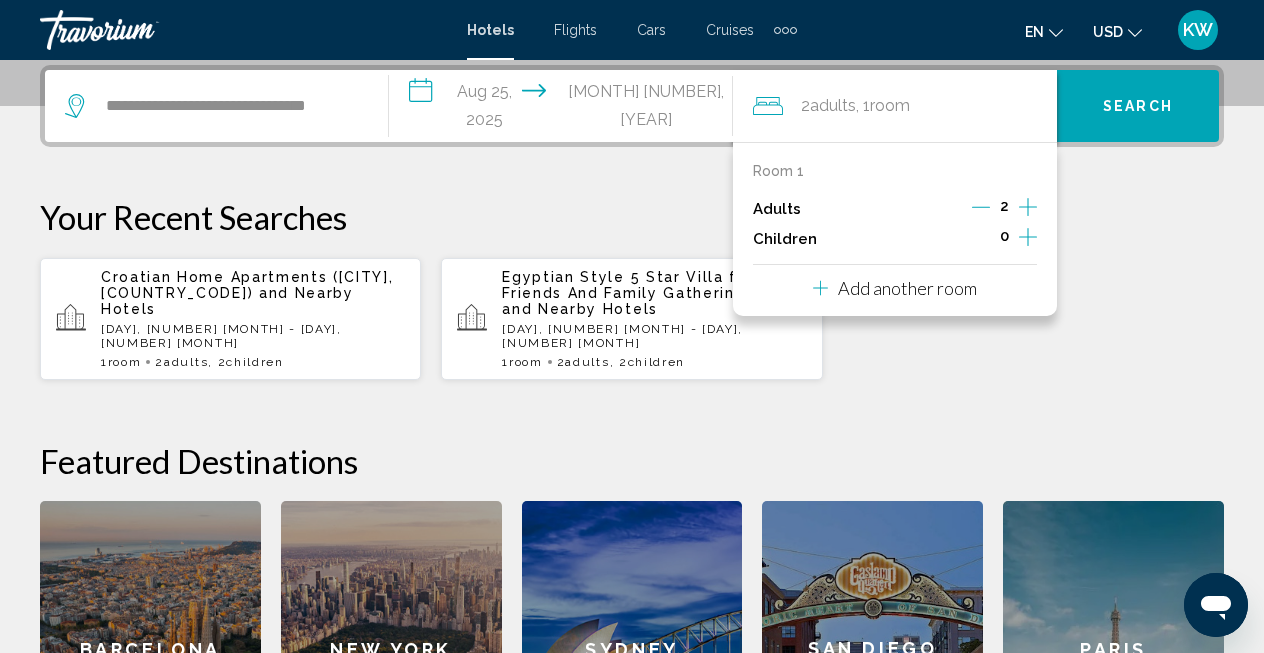 click 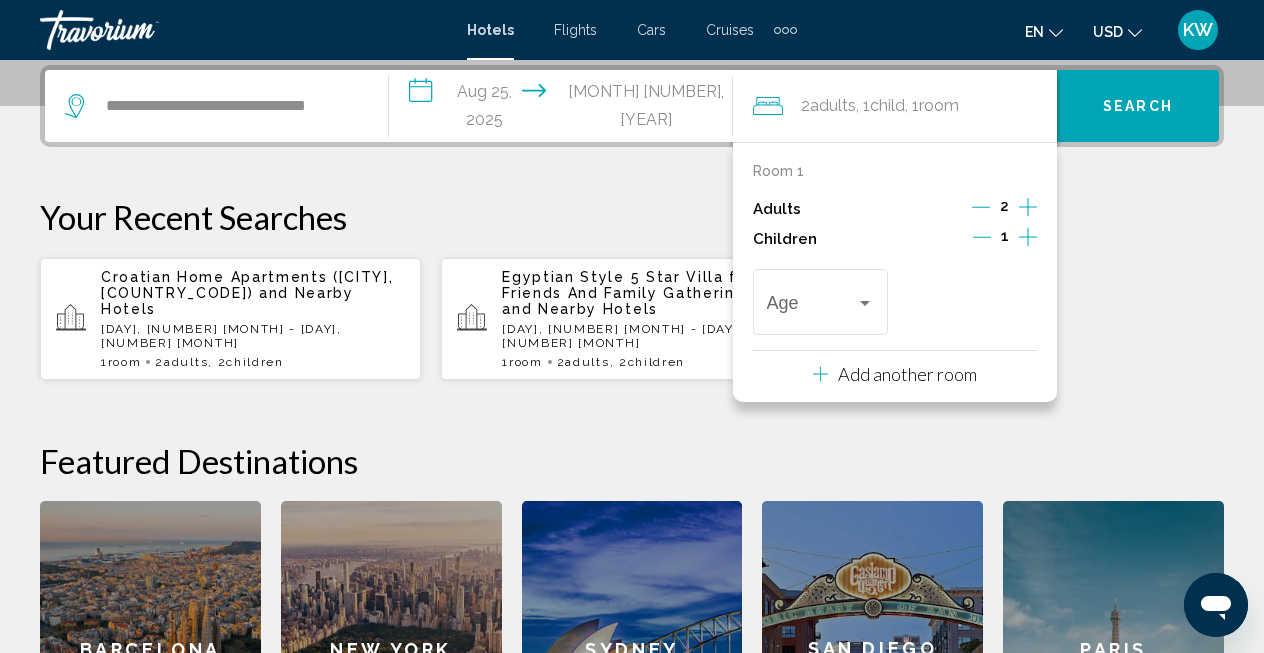click 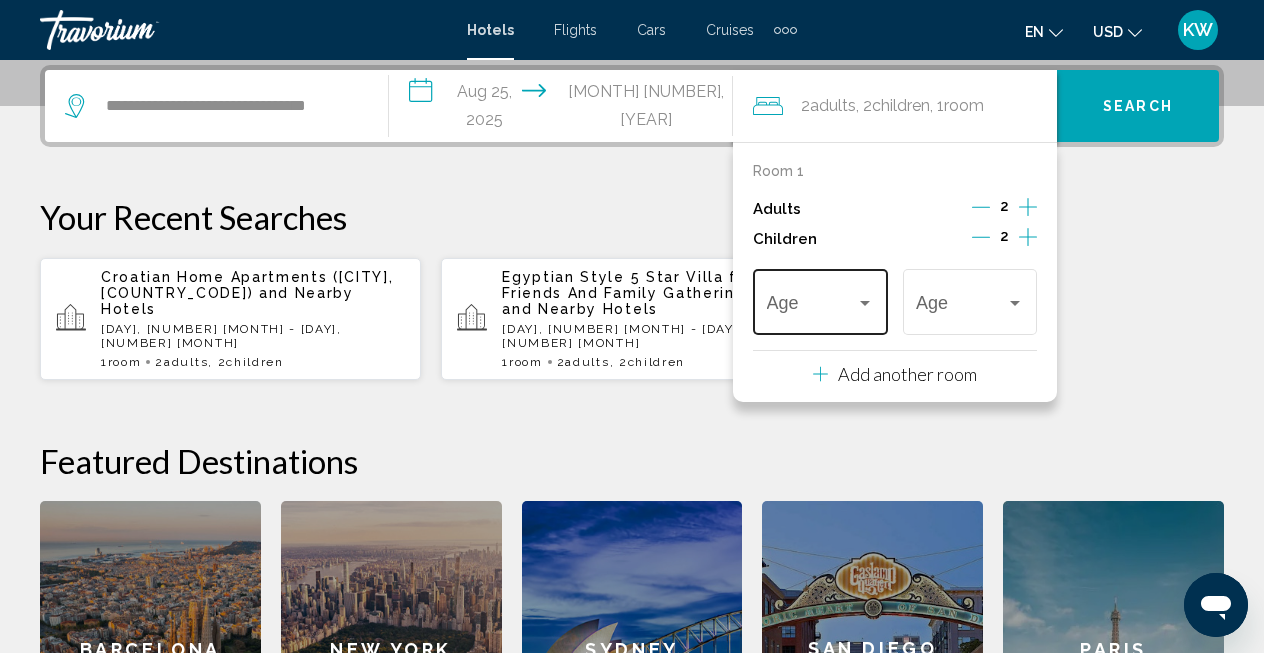 click at bounding box center [812, 307] 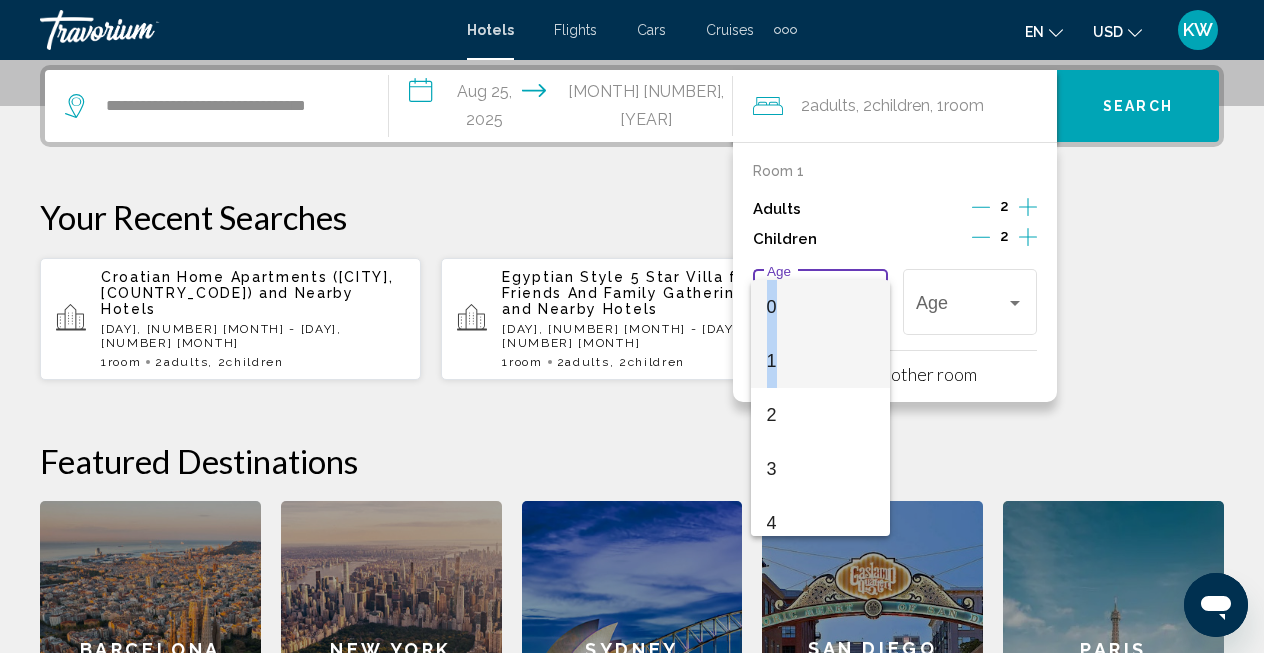drag, startPoint x: 791, startPoint y: 358, endPoint x: 947, endPoint y: 317, distance: 161.29787 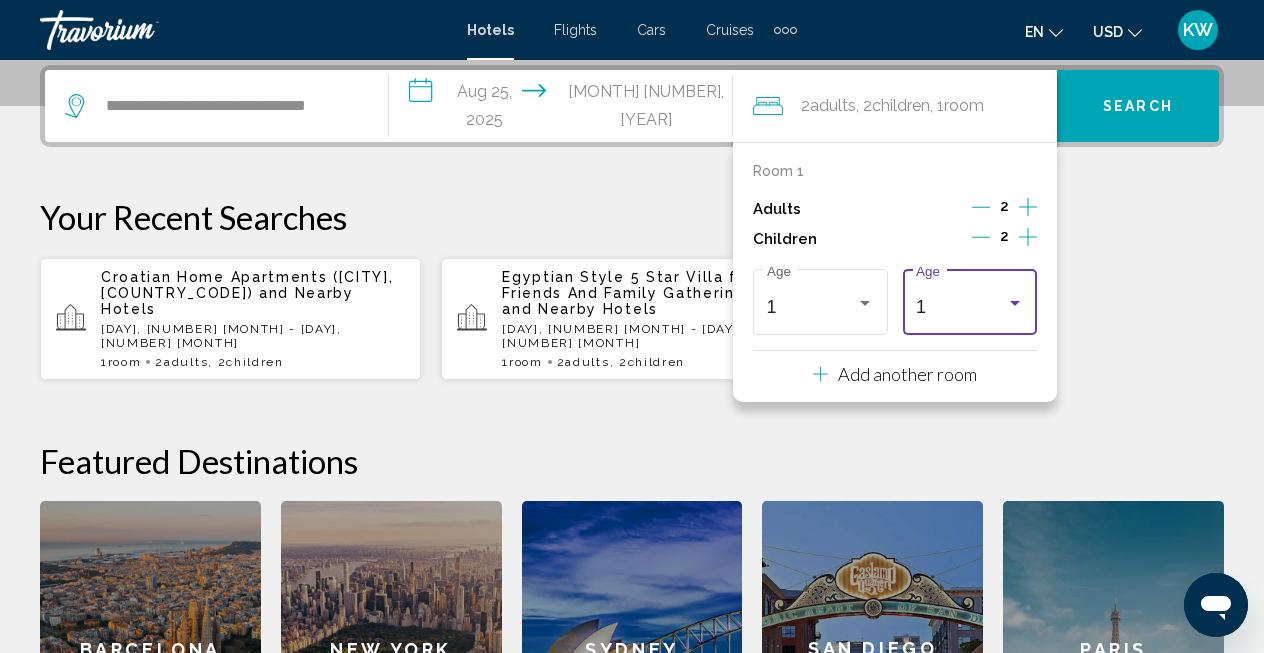 click on "1" at bounding box center [961, 307] 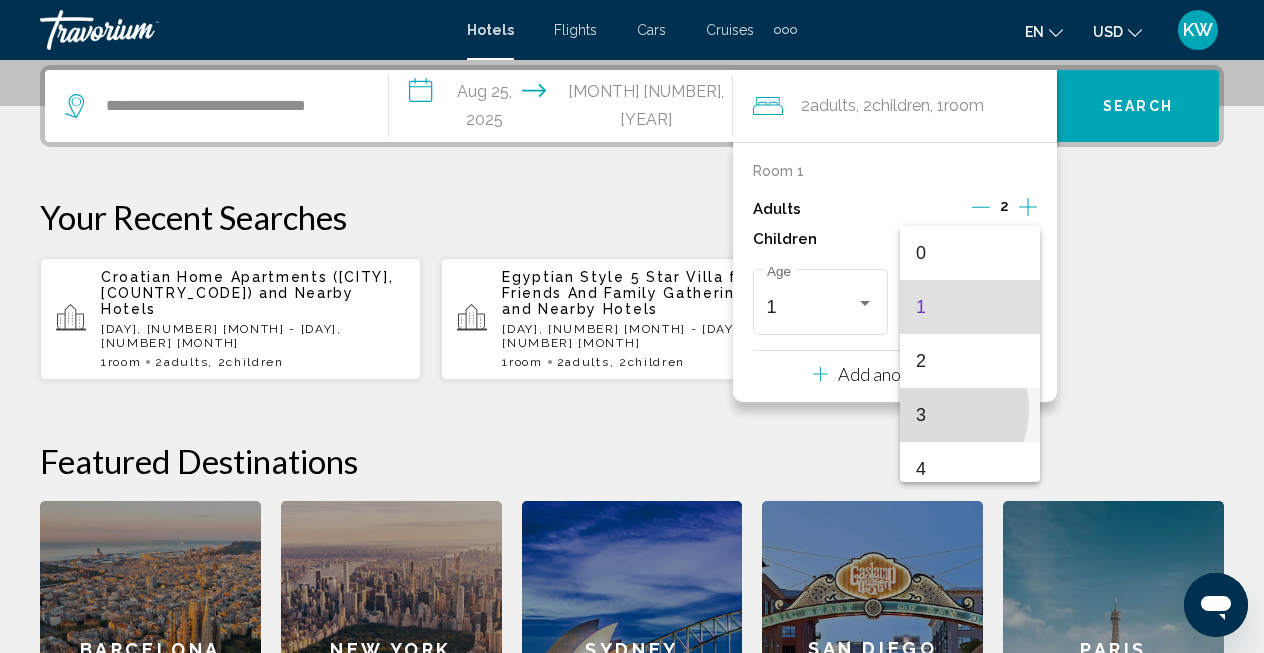 click on "3" at bounding box center [970, 415] 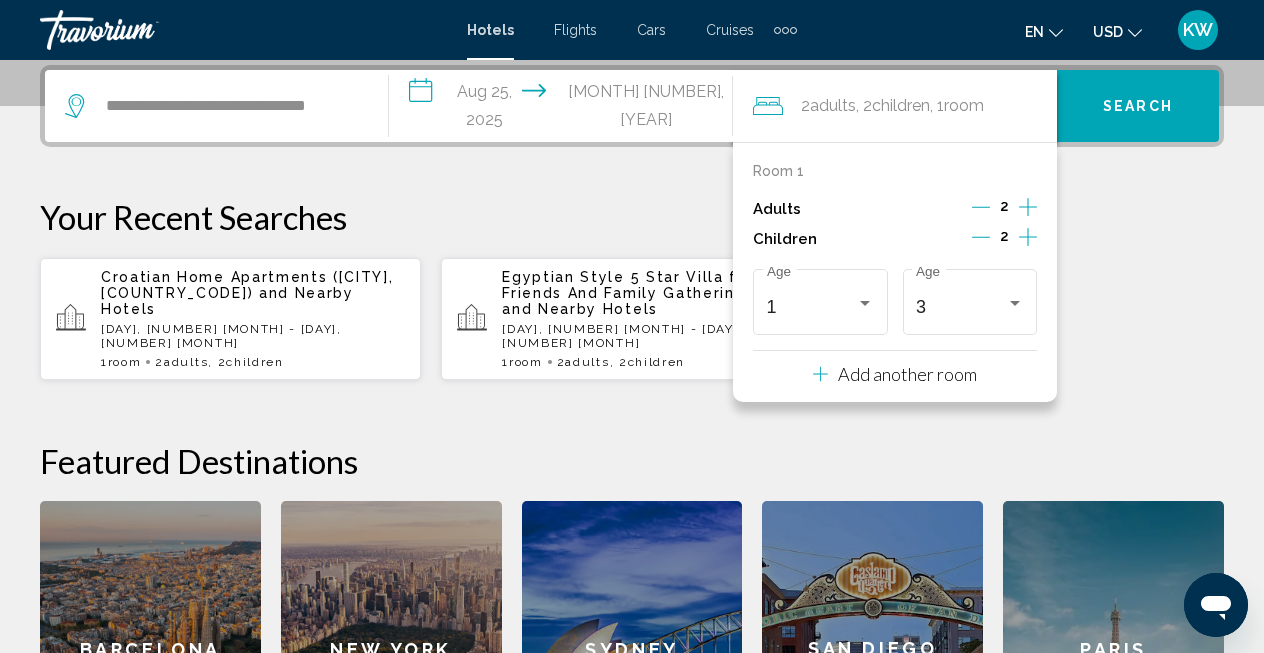 click on "Search" at bounding box center [1138, 106] 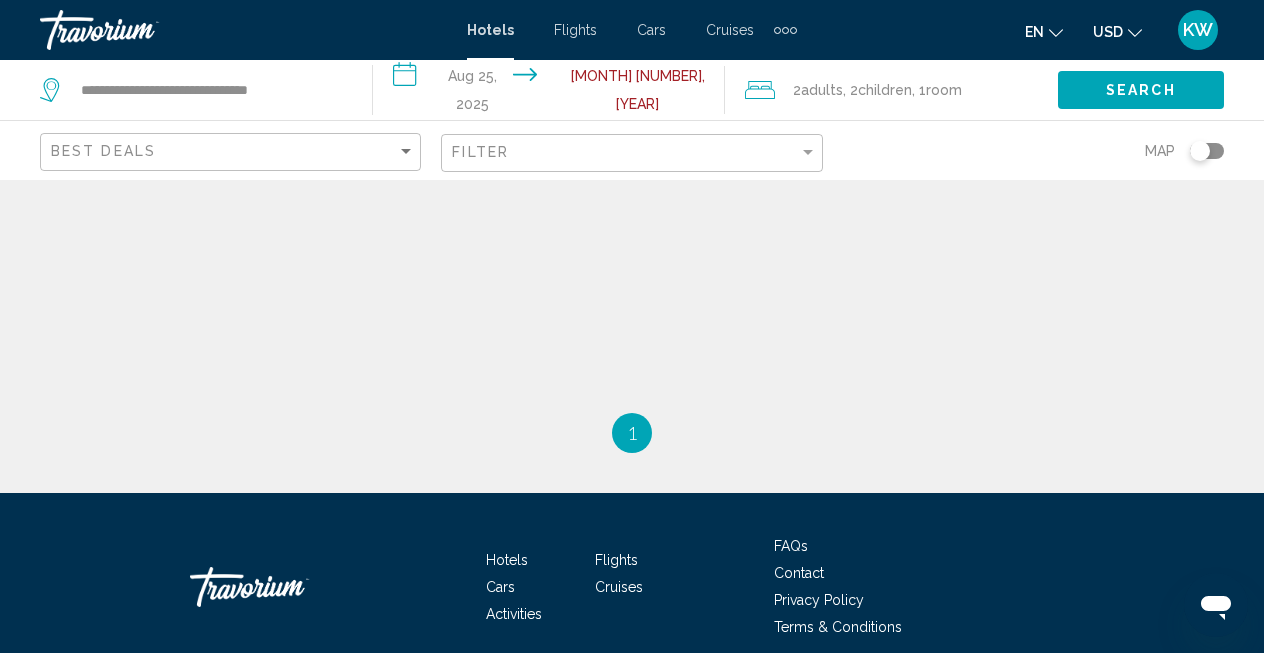 scroll, scrollTop: 0, scrollLeft: 0, axis: both 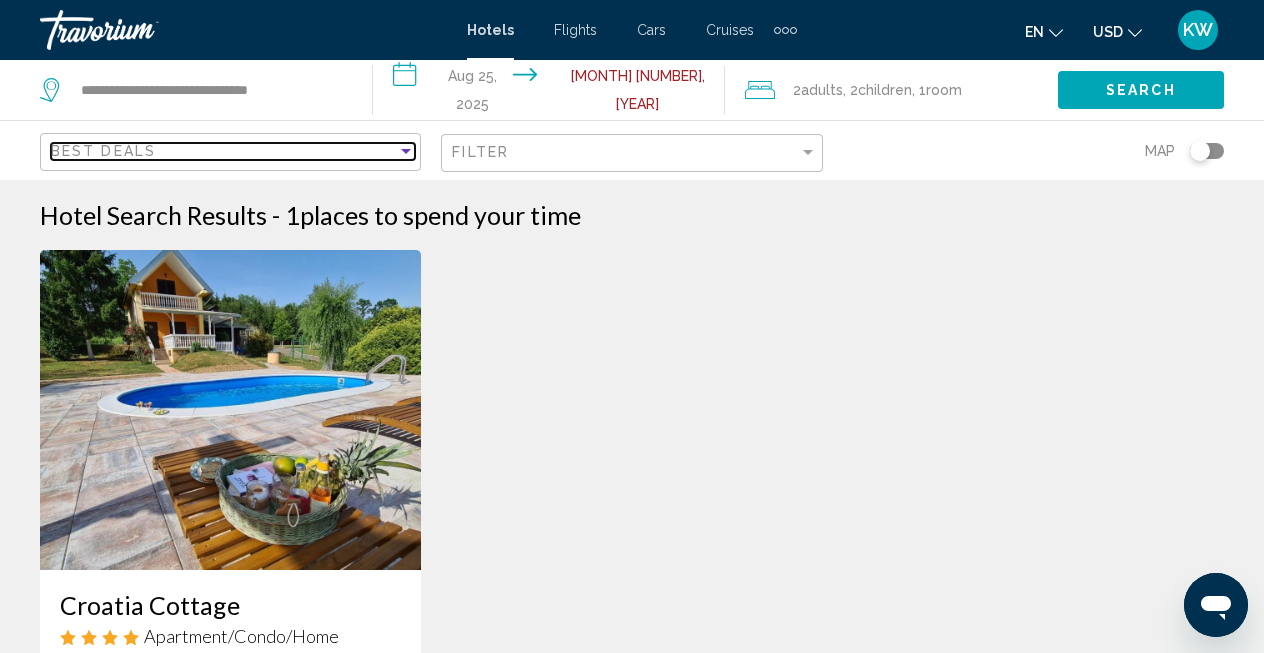 click on "Best Deals" at bounding box center (224, 151) 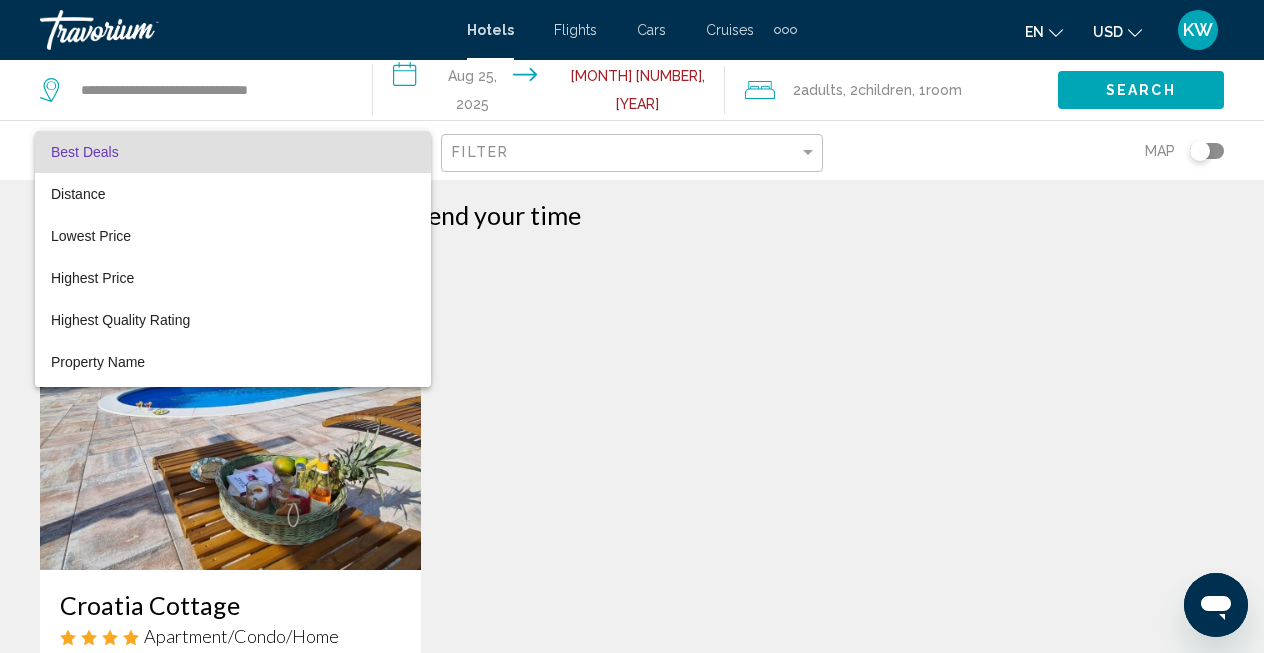 click at bounding box center (632, 326) 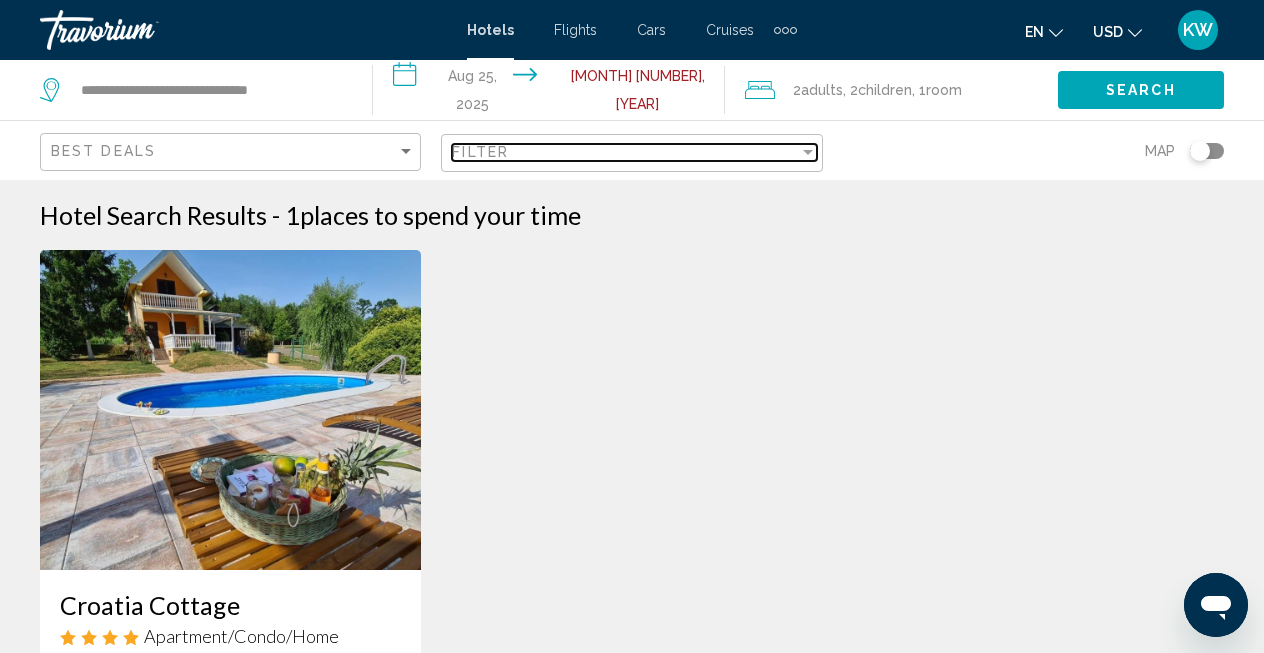 click on "Filter" at bounding box center (480, 152) 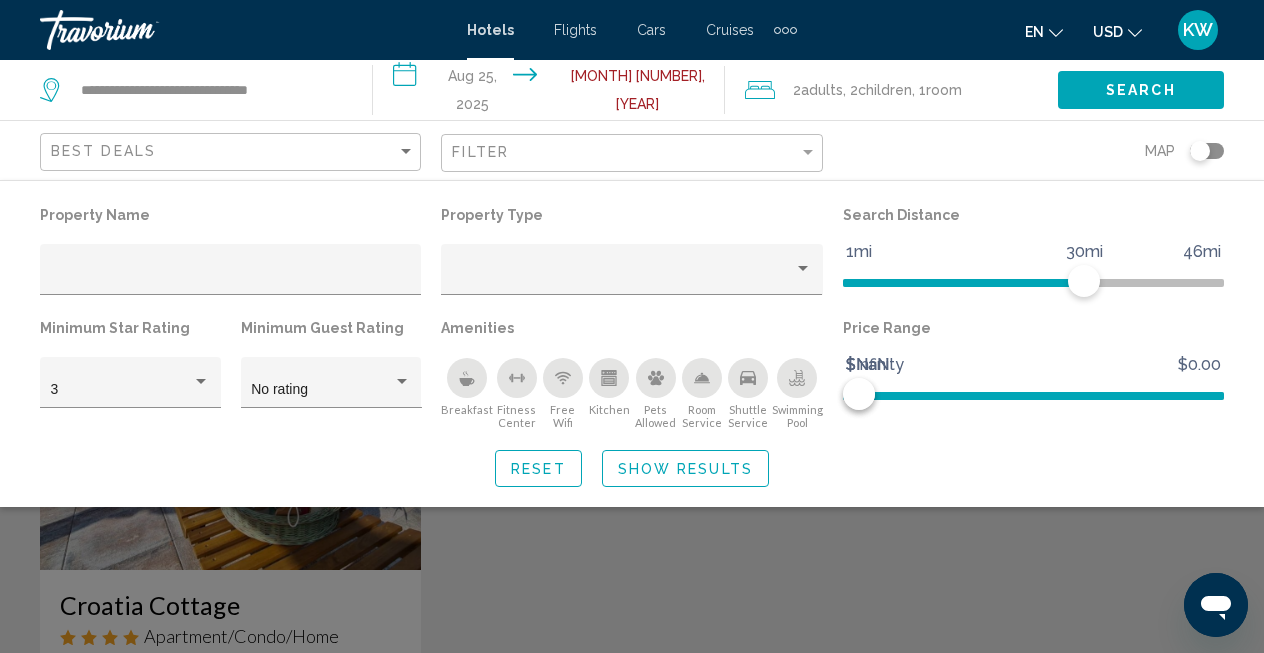 click 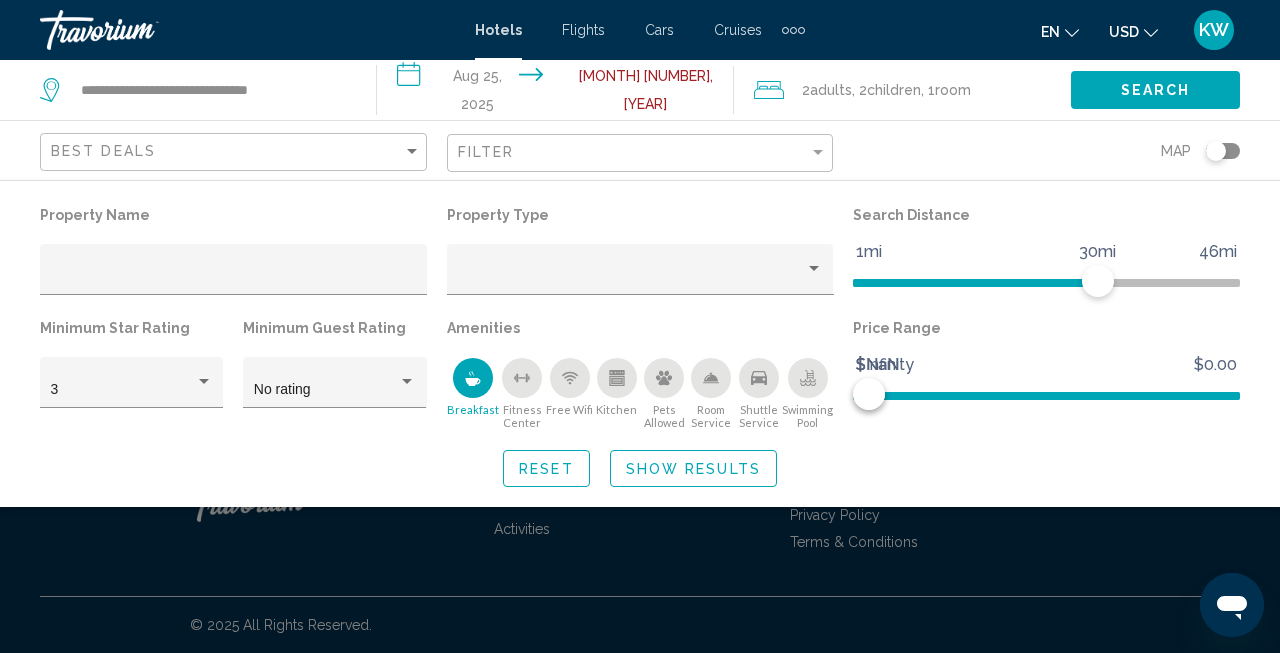 click on "Show Results" 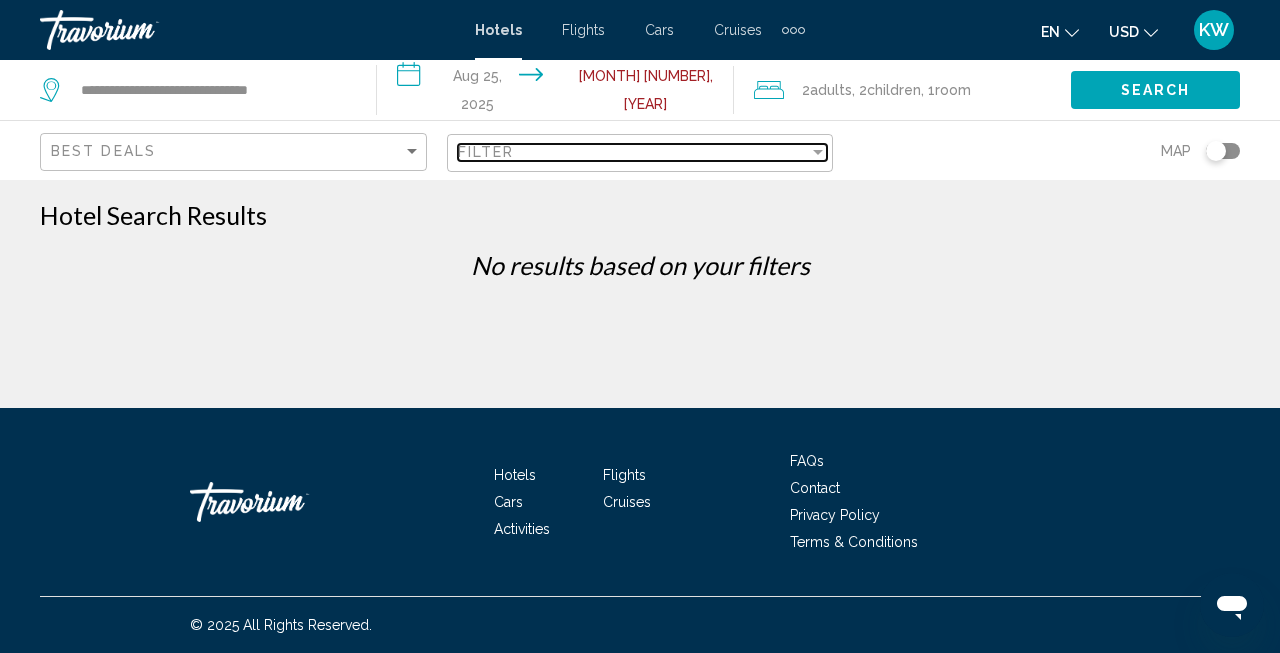 click on "Filter" at bounding box center (634, 152) 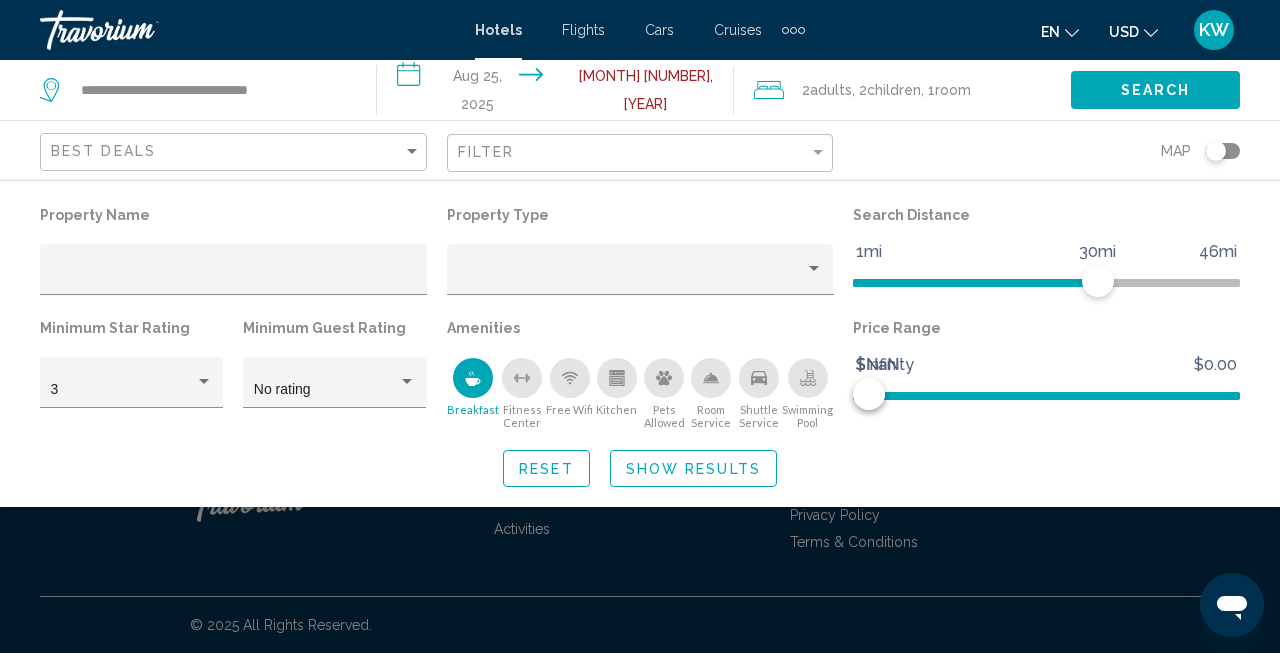 click 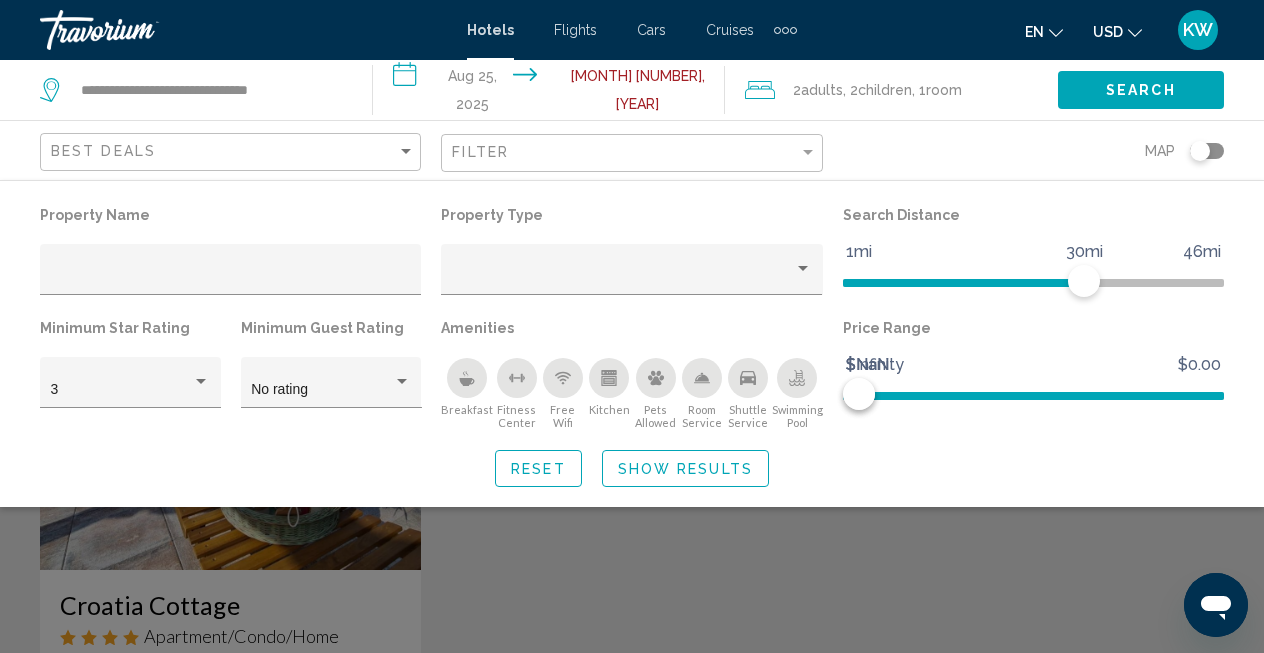 click 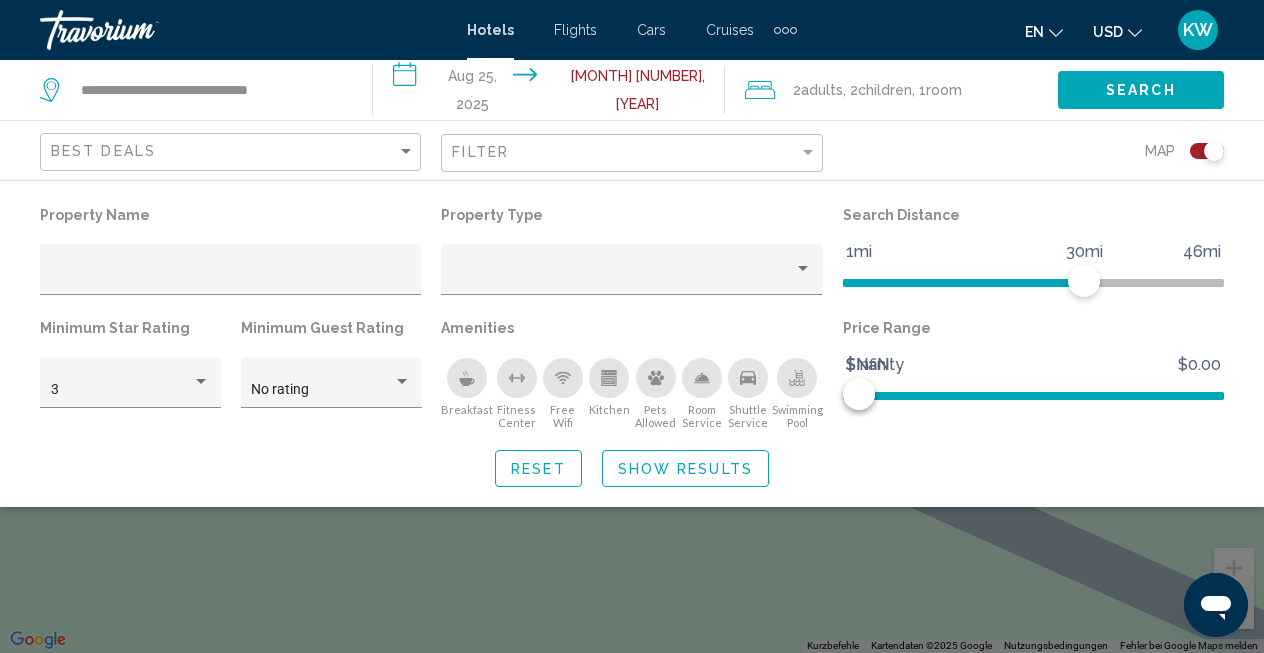 click on "Show Results" 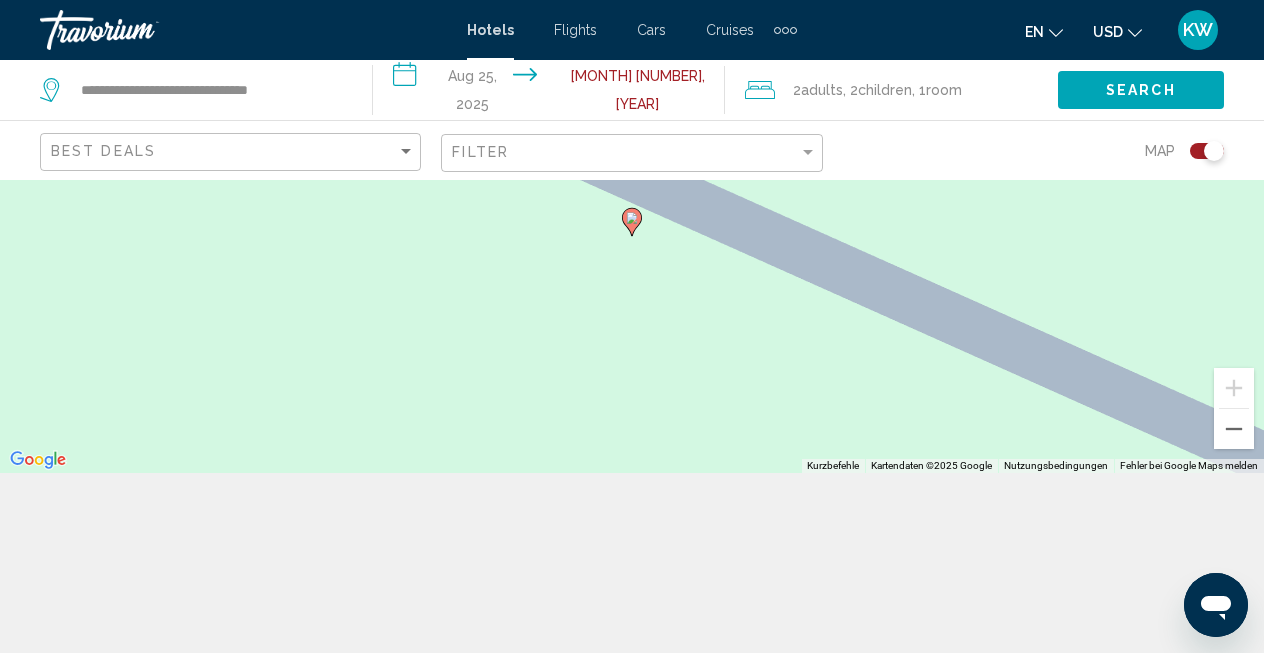 scroll, scrollTop: 0, scrollLeft: 0, axis: both 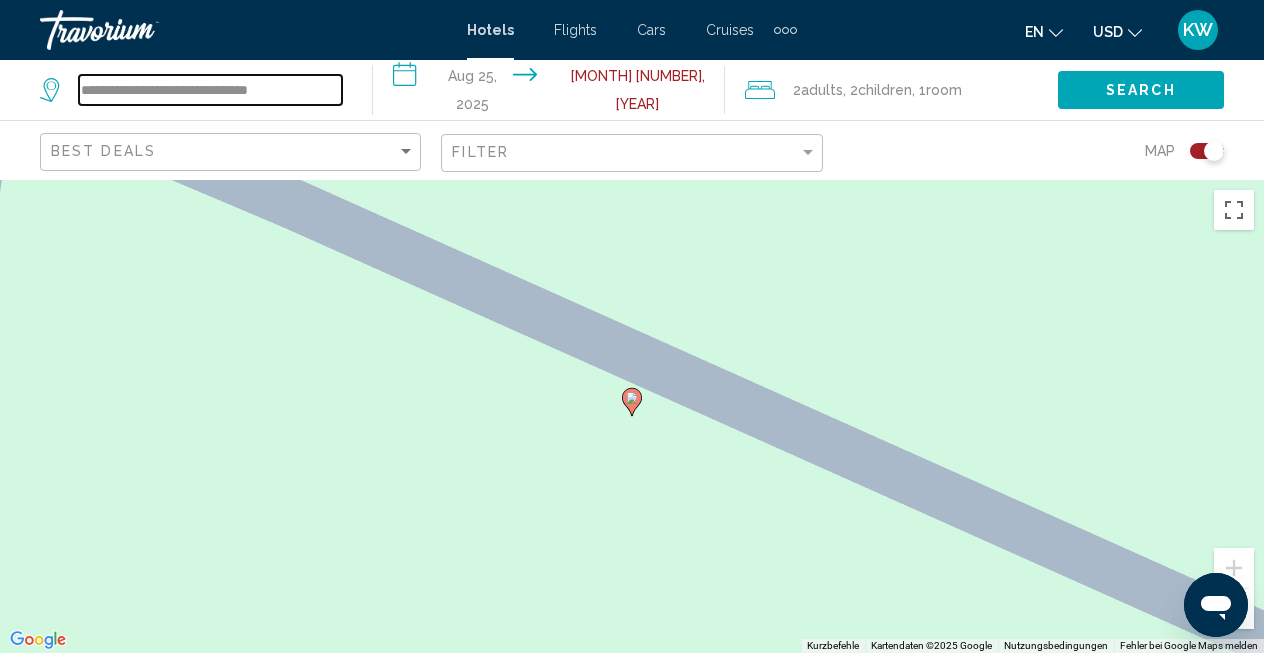 click on "**********" at bounding box center [210, 90] 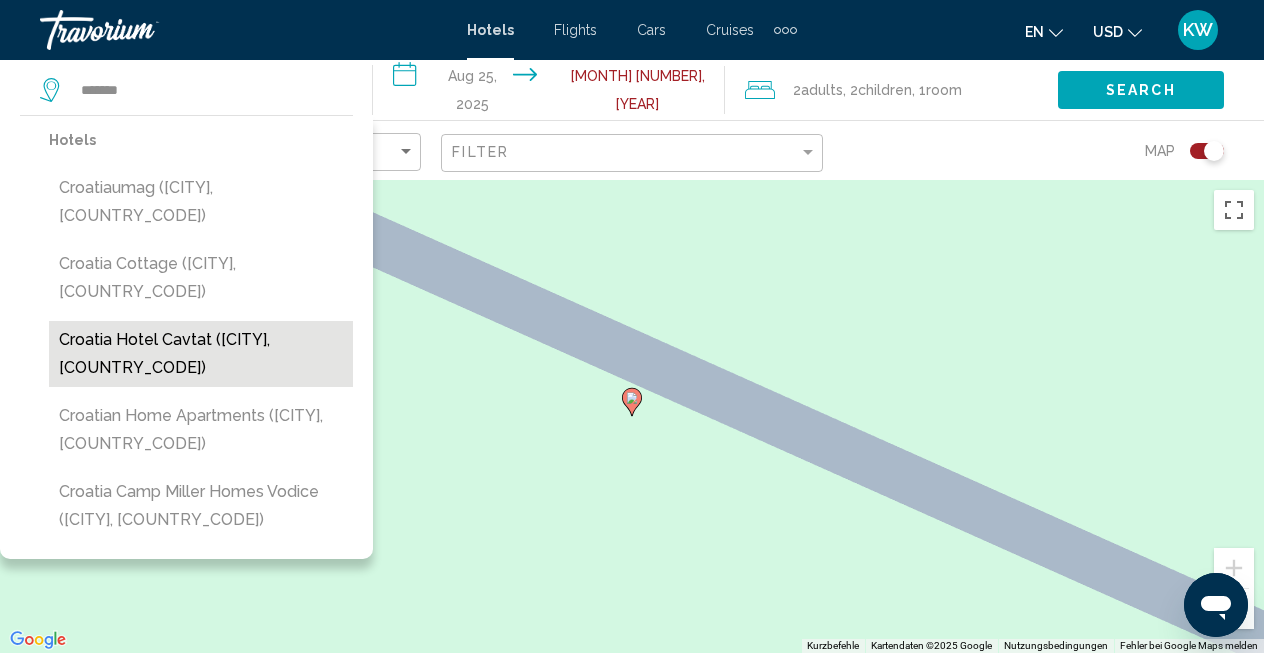 click on "Croatia Hotel Cavtat ([CITY], [COUNTRY_CODE])" at bounding box center (201, 354) 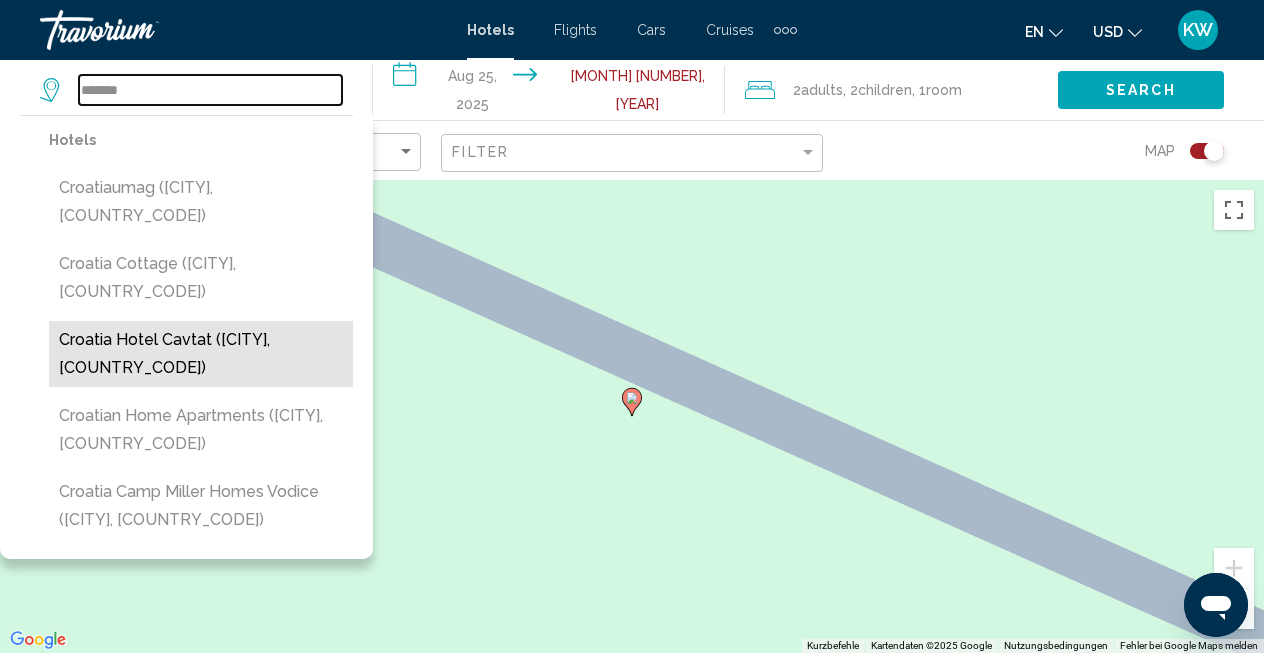 type on "**********" 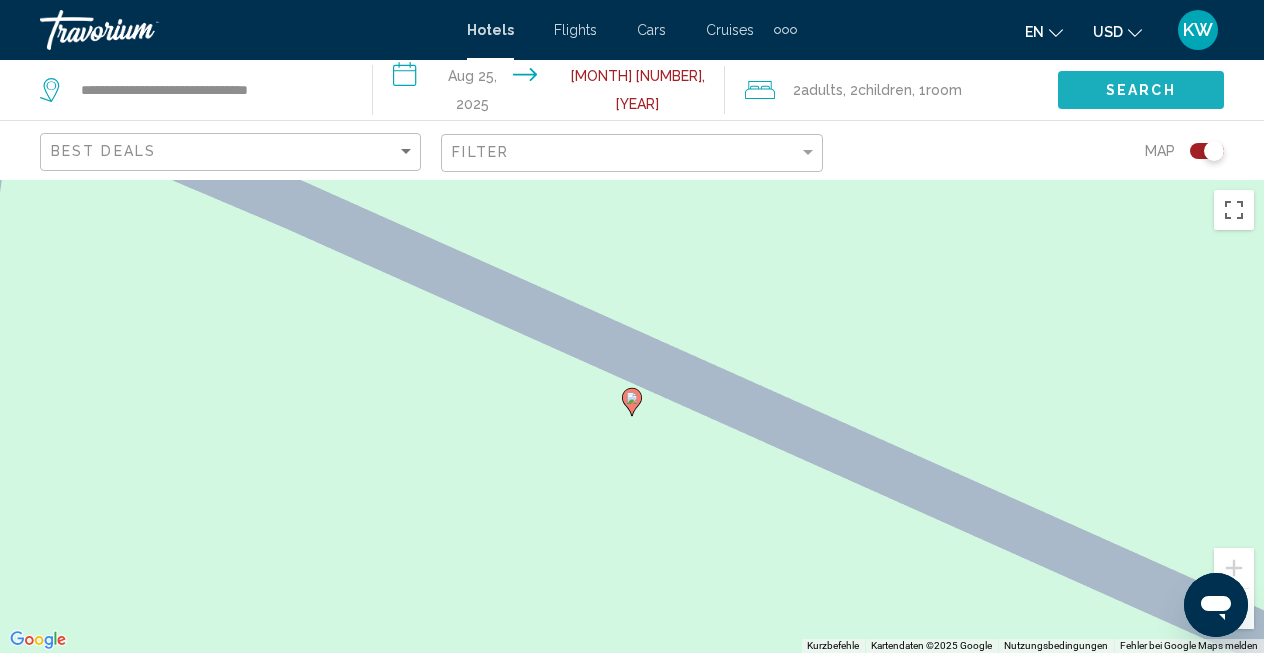 click on "Search" 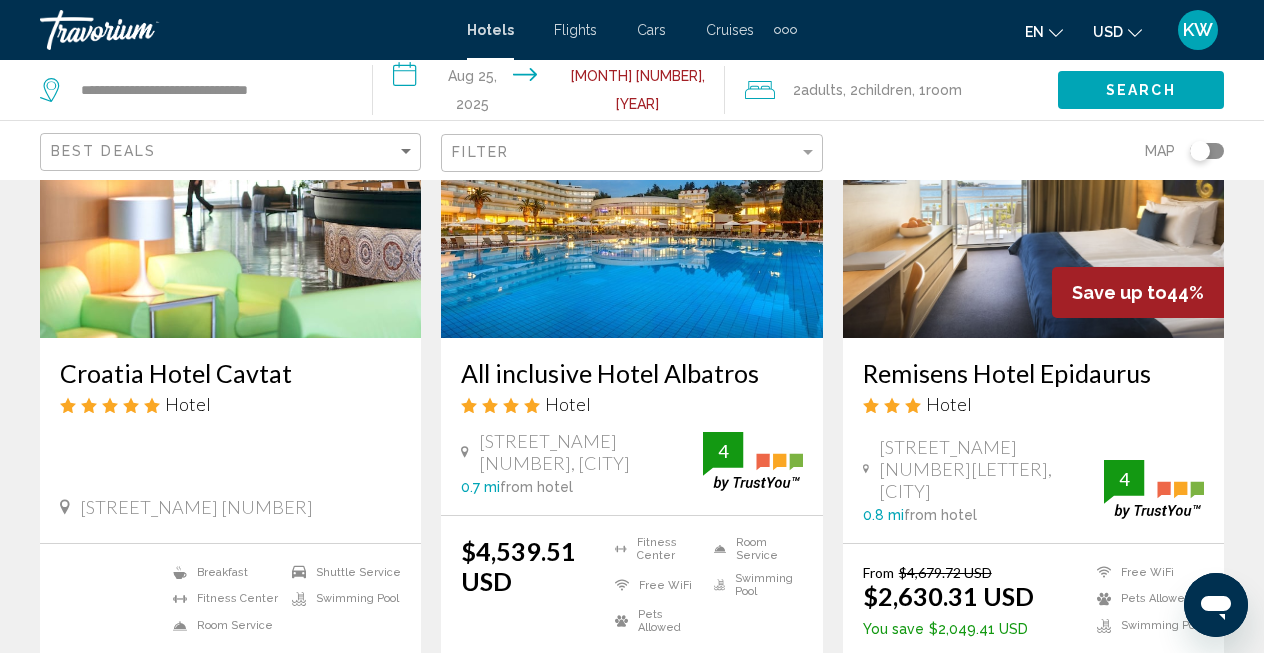 scroll, scrollTop: 240, scrollLeft: 0, axis: vertical 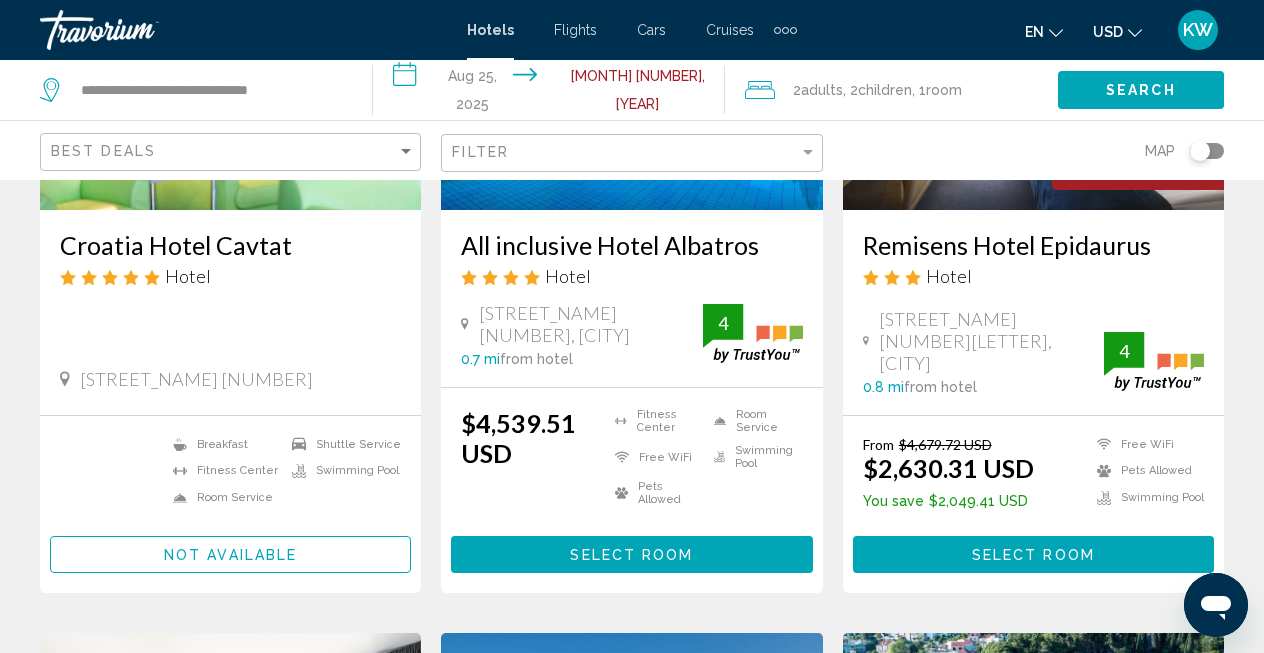 click on "Select Room" at bounding box center [1033, 554] 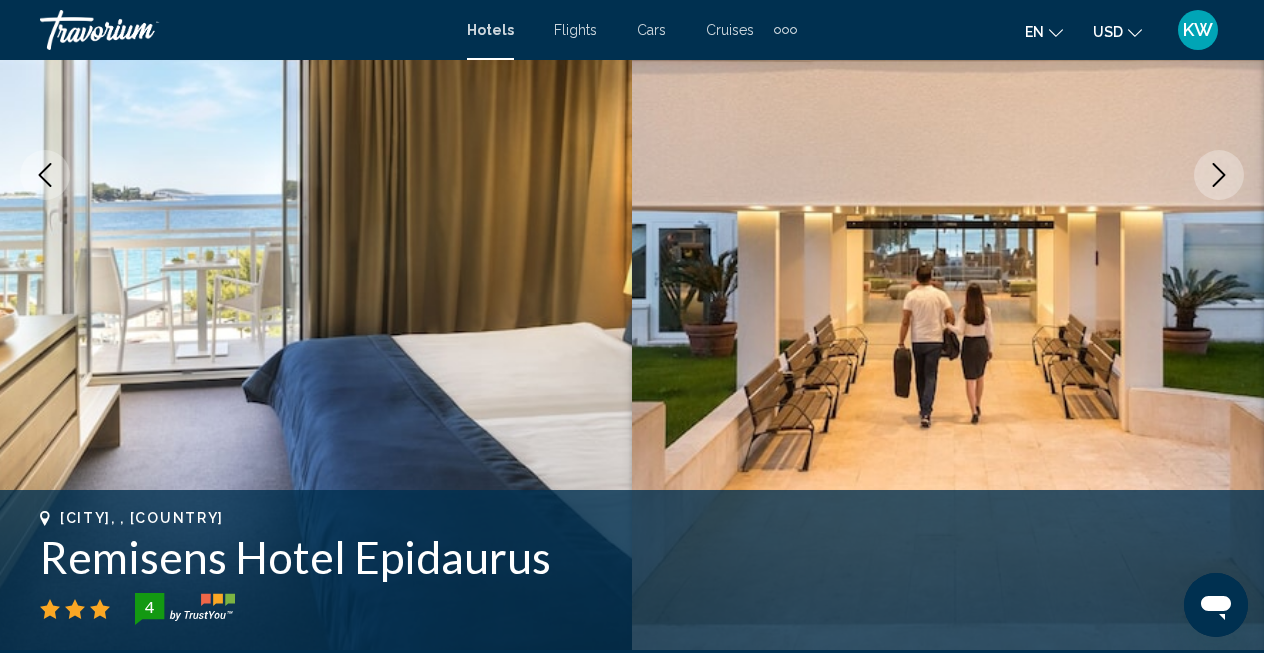 scroll, scrollTop: 208, scrollLeft: 0, axis: vertical 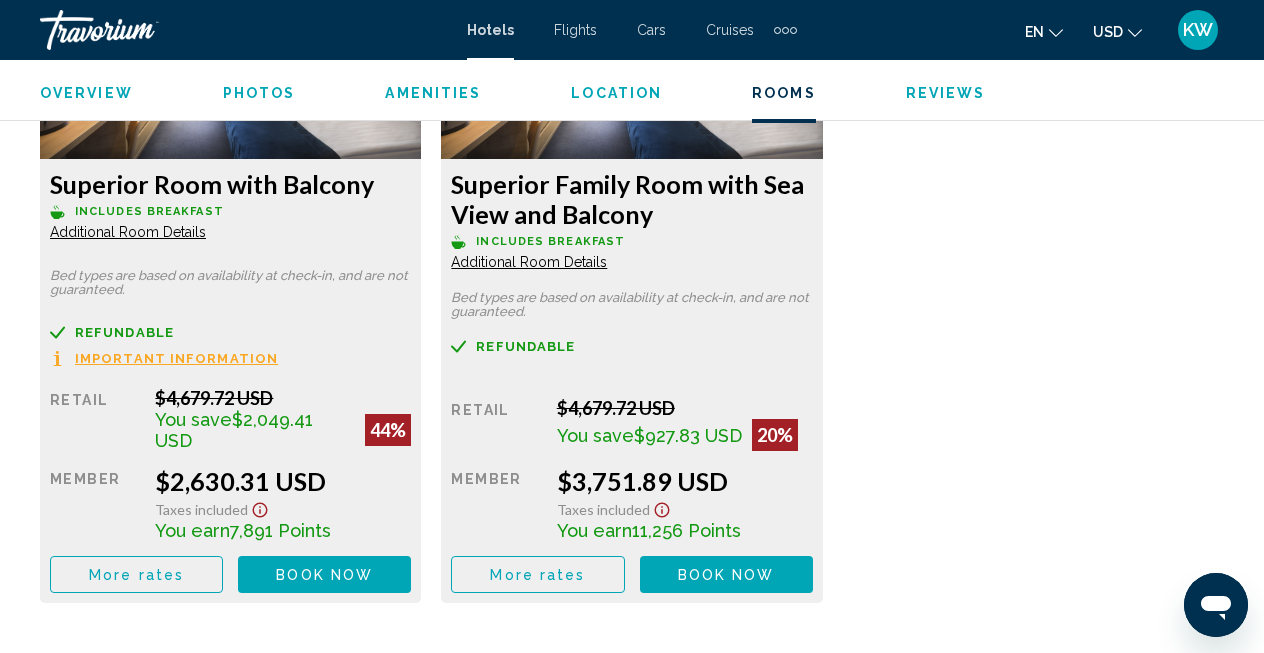 click on "Book now No longer available" at bounding box center (324, 574) 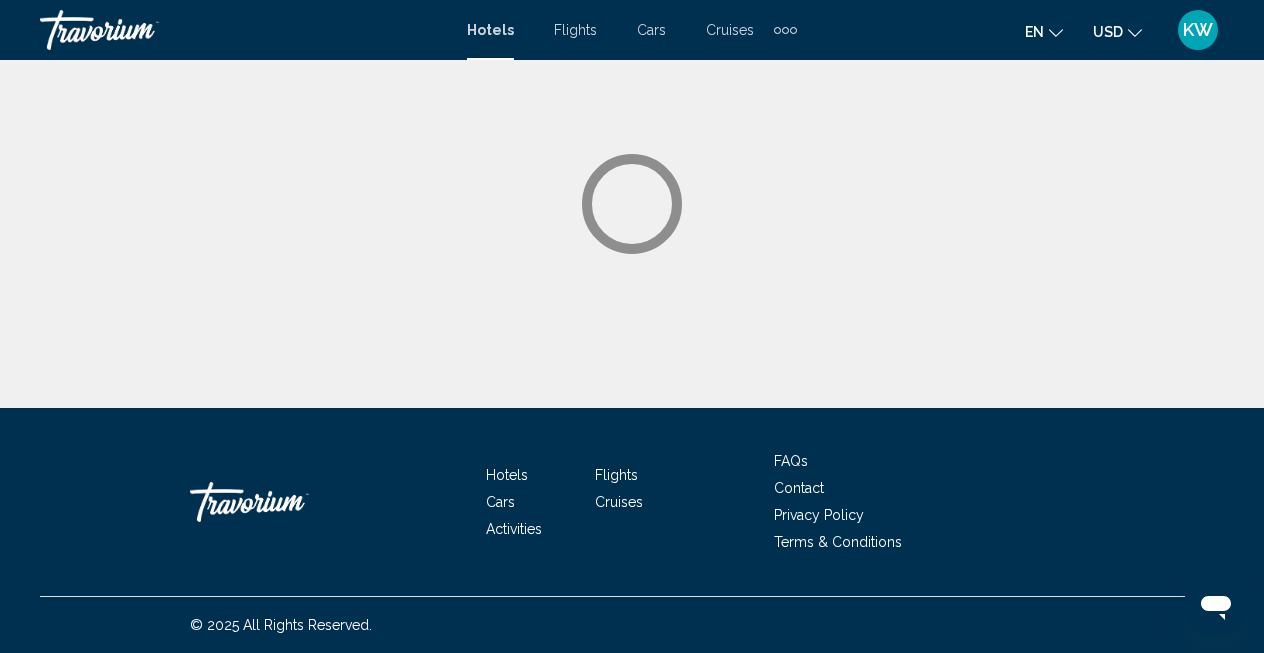 scroll, scrollTop: 0, scrollLeft: 0, axis: both 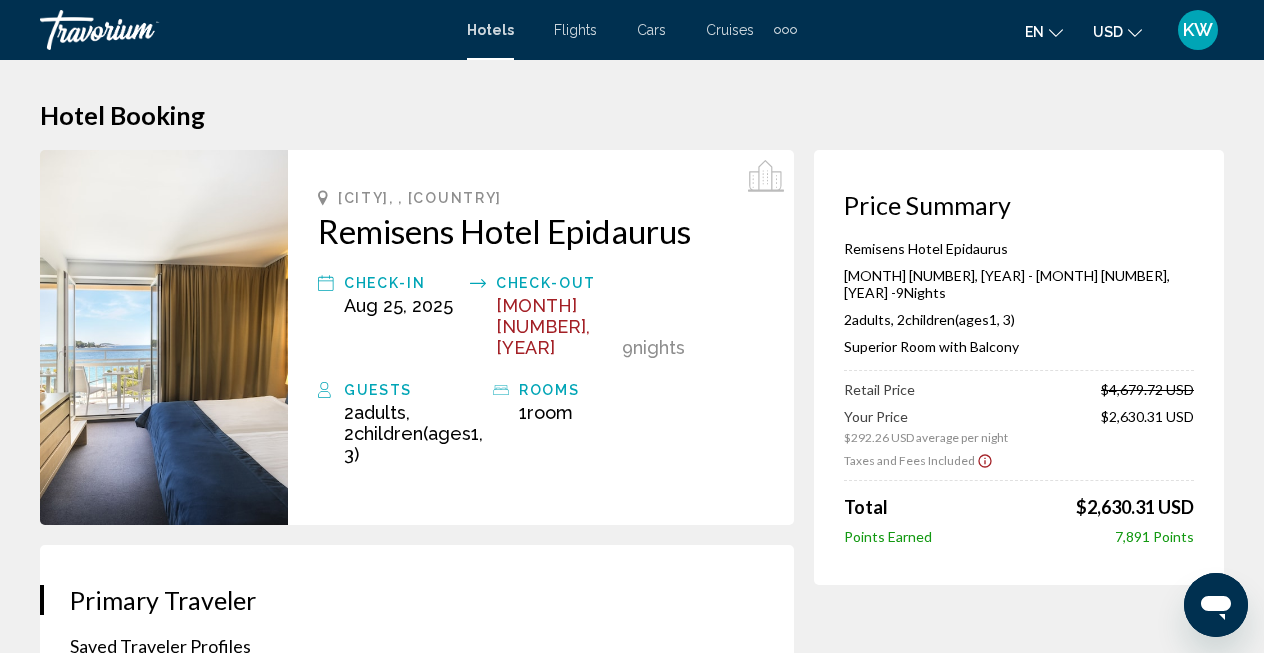 click on "Price Summary Remisens Hotel Epidaurus  [MONTH] [NUMBER], [YEAR] - [MONTH] [NUMBER], [YEAR] -  9  Night Nights 2  Adult Adults , 2  Child Children  ( ages   1, 3)   Superior Room with Balcony  Retail Price  $4,679.72 USD   Your Price  $292.26 USD average per night  $2,630.31 USD  Taxes and Fees Included
Total  $2,630.31 USD   Points Earned  7,891  Points" at bounding box center (1019, 367) 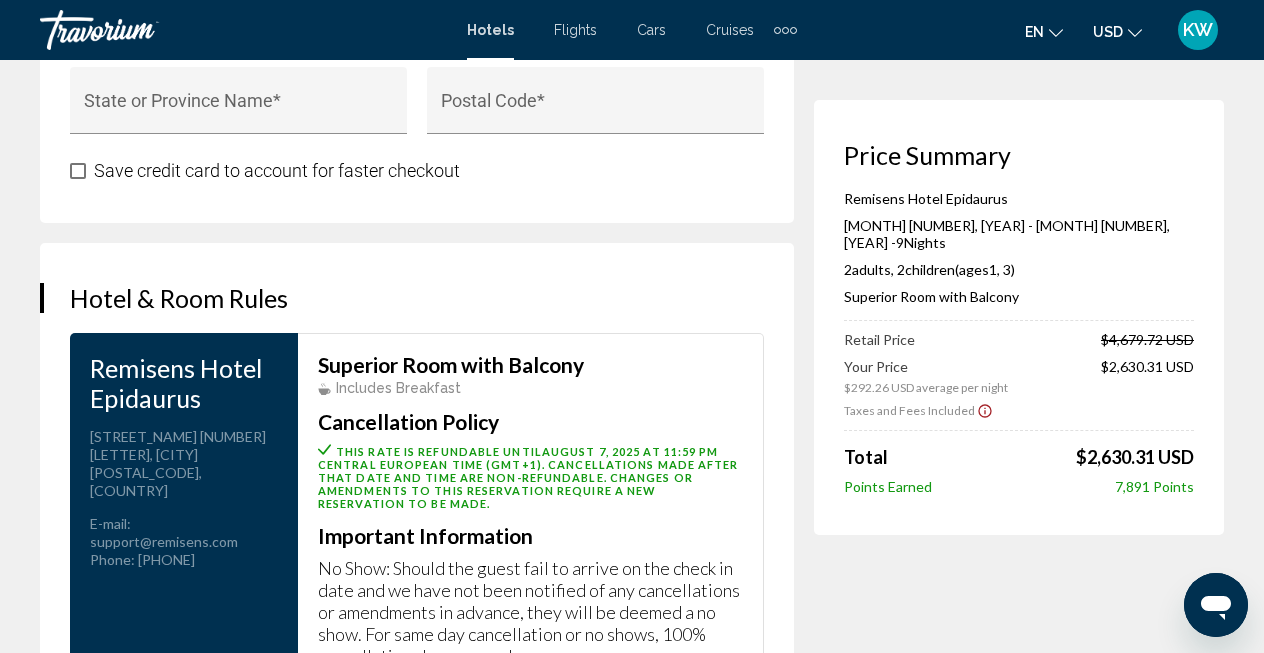 scroll, scrollTop: 2640, scrollLeft: 0, axis: vertical 